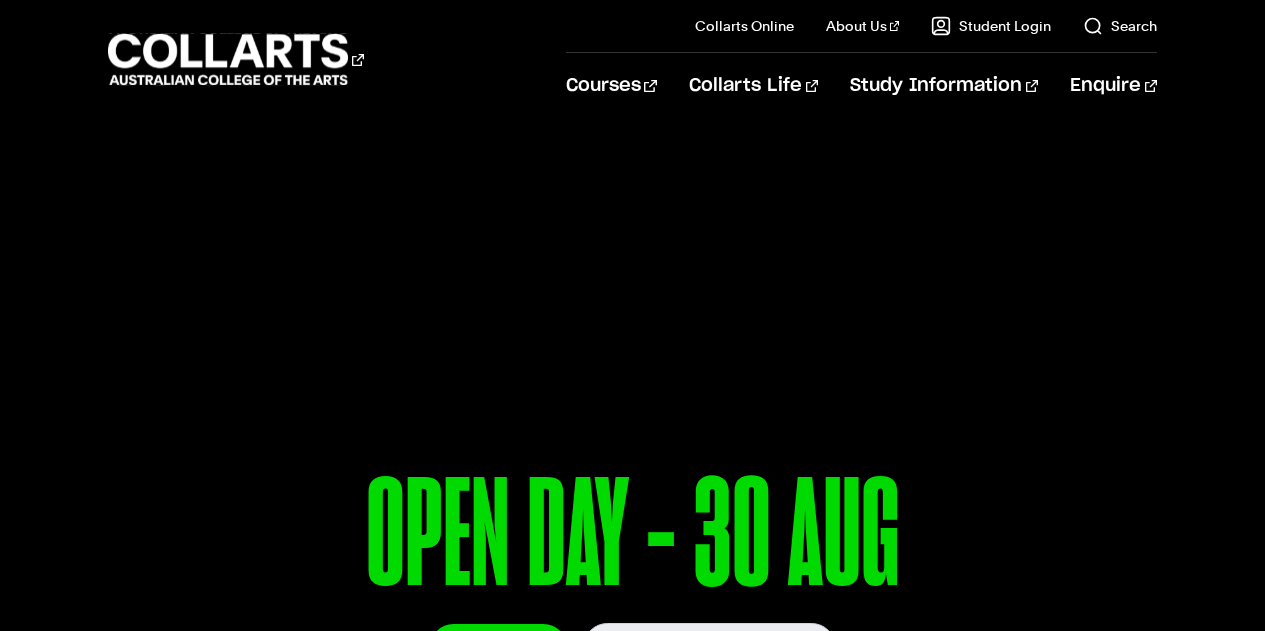 scroll, scrollTop: 122, scrollLeft: 0, axis: vertical 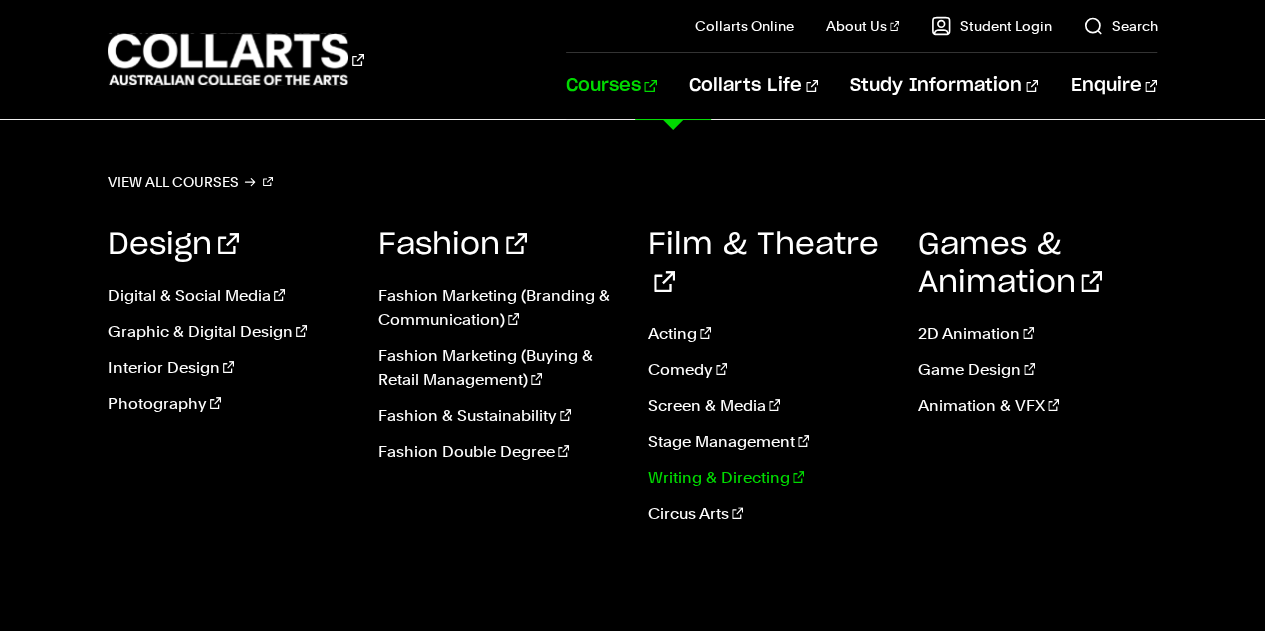 click on "Writing & Directing" at bounding box center [768, 478] 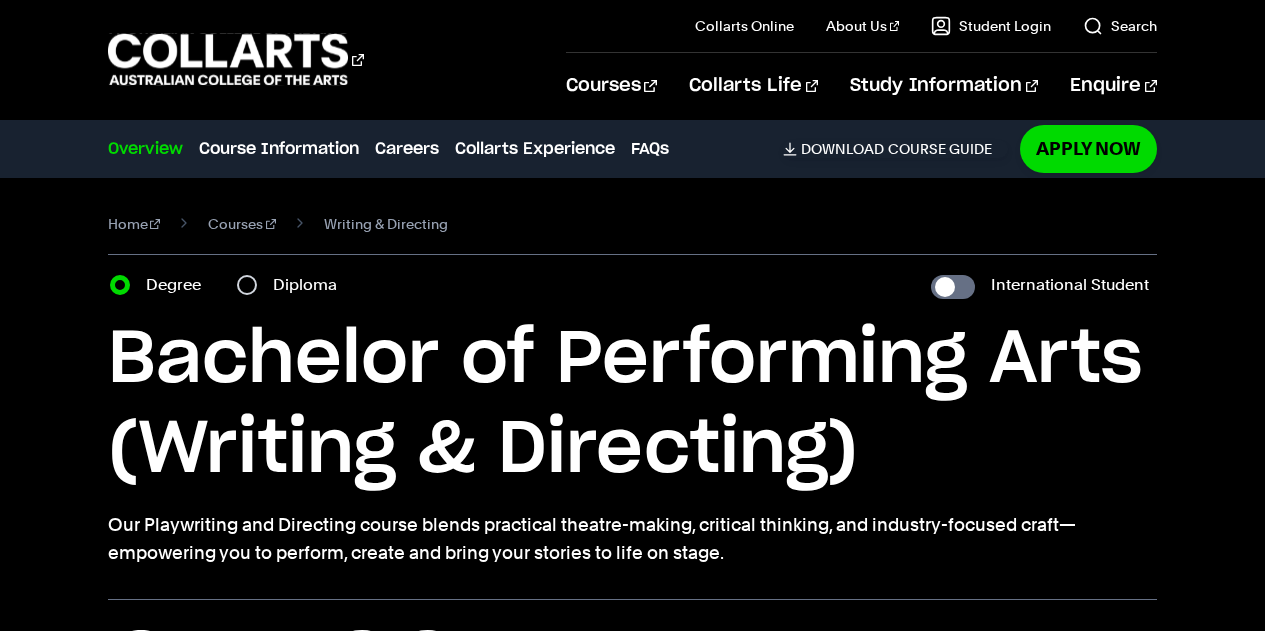scroll, scrollTop: 172, scrollLeft: 0, axis: vertical 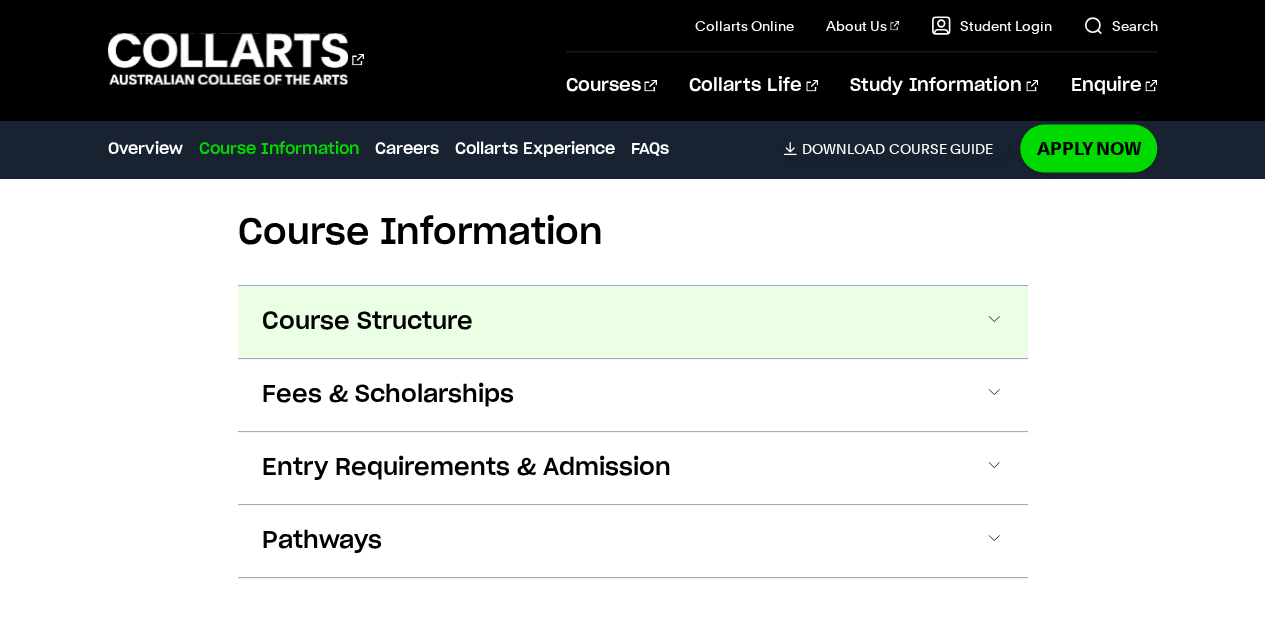 click on "Course Structure" at bounding box center (633, 322) 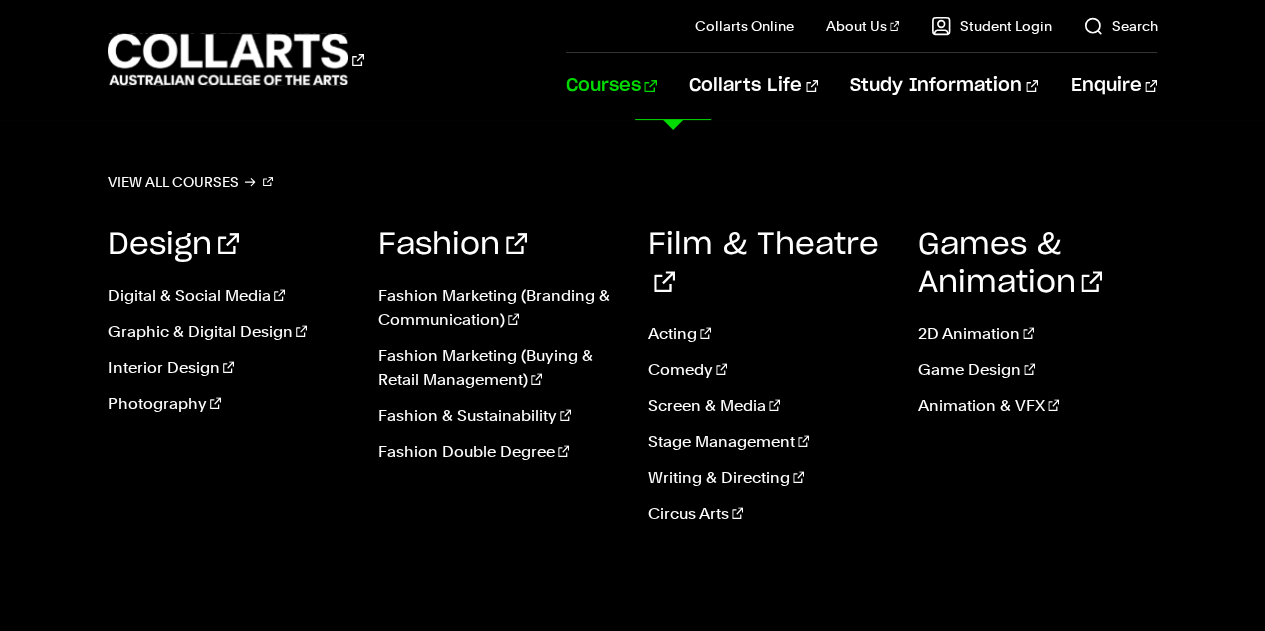 scroll, scrollTop: 221, scrollLeft: 0, axis: vertical 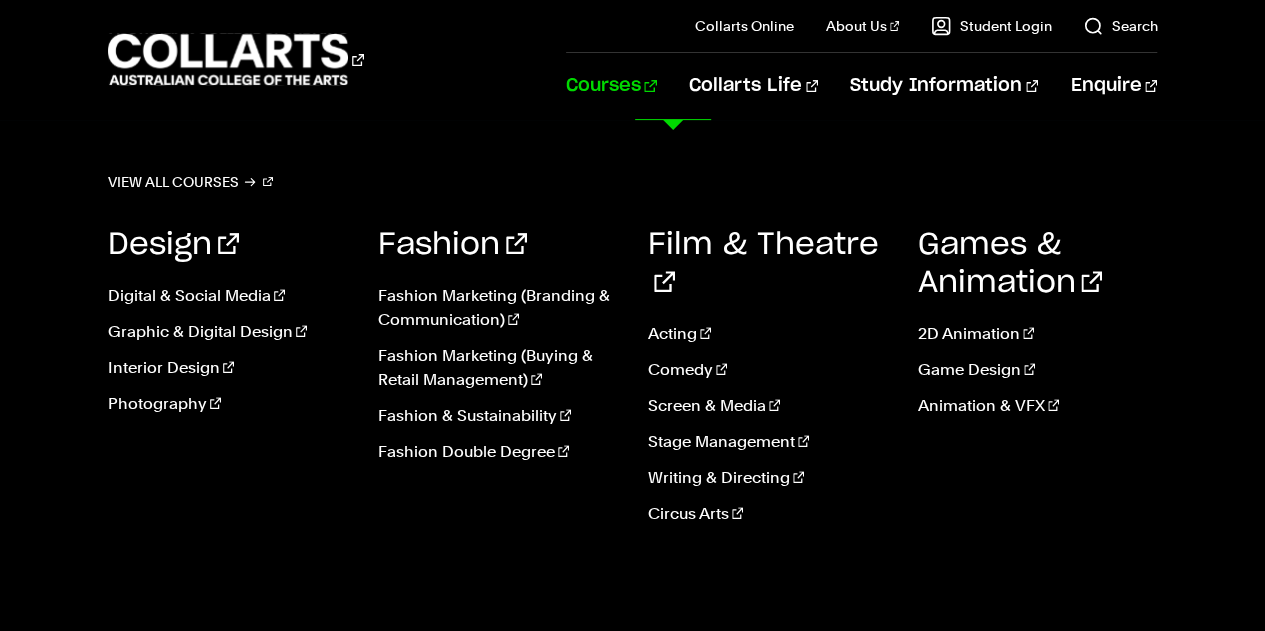 click on "Courses" at bounding box center [611, 86] 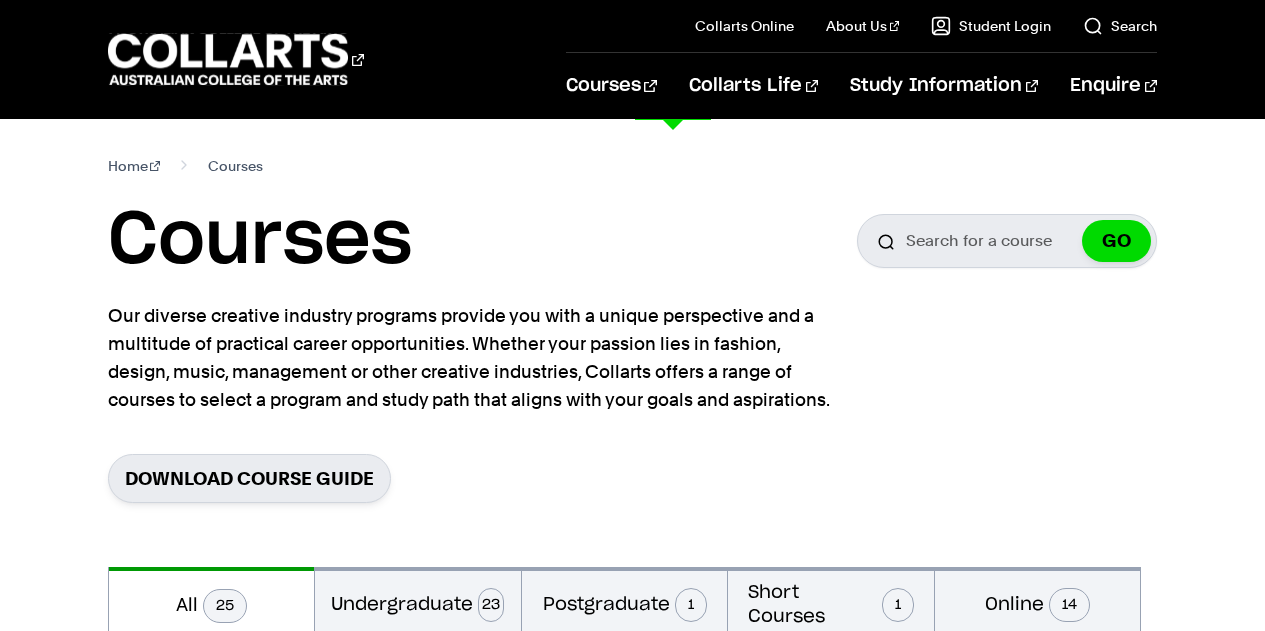 scroll, scrollTop: 0, scrollLeft: 0, axis: both 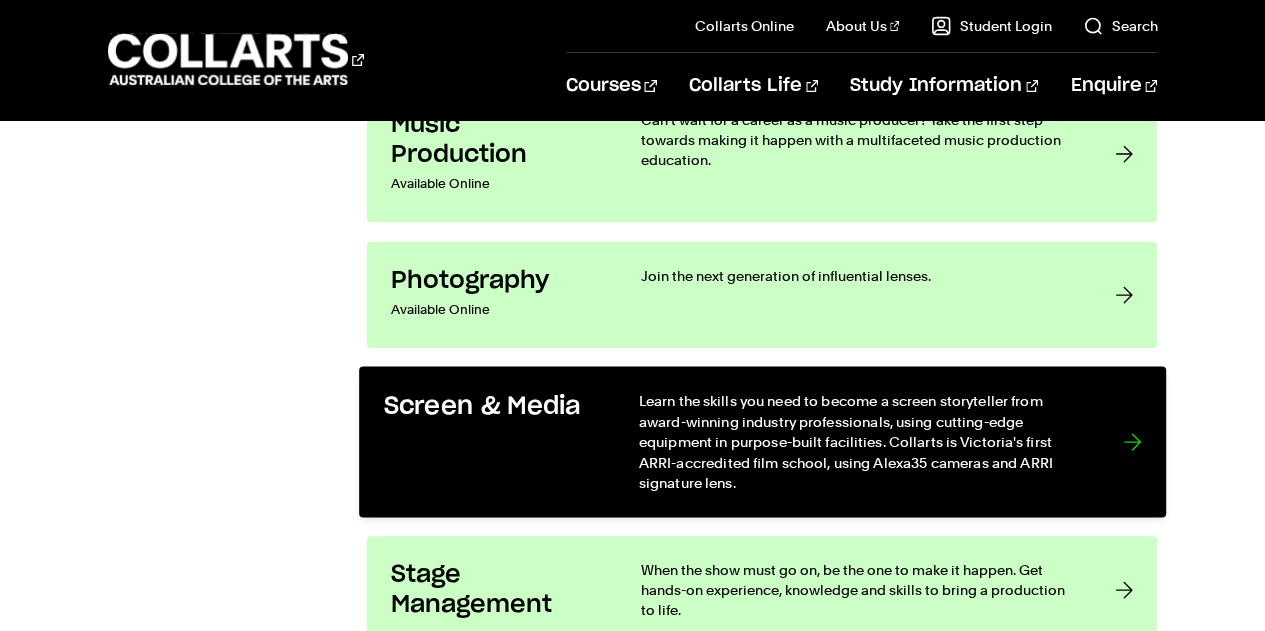 click on "Learn the skills you need to become a screen storyteller from award-winning industry professionals, using cutting-edge equipment in purpose-built facilities. Collarts is Victoria's first ARRI-accredited film school, using Alexa35 cameras and ARRI signature lens." at bounding box center (860, 442) 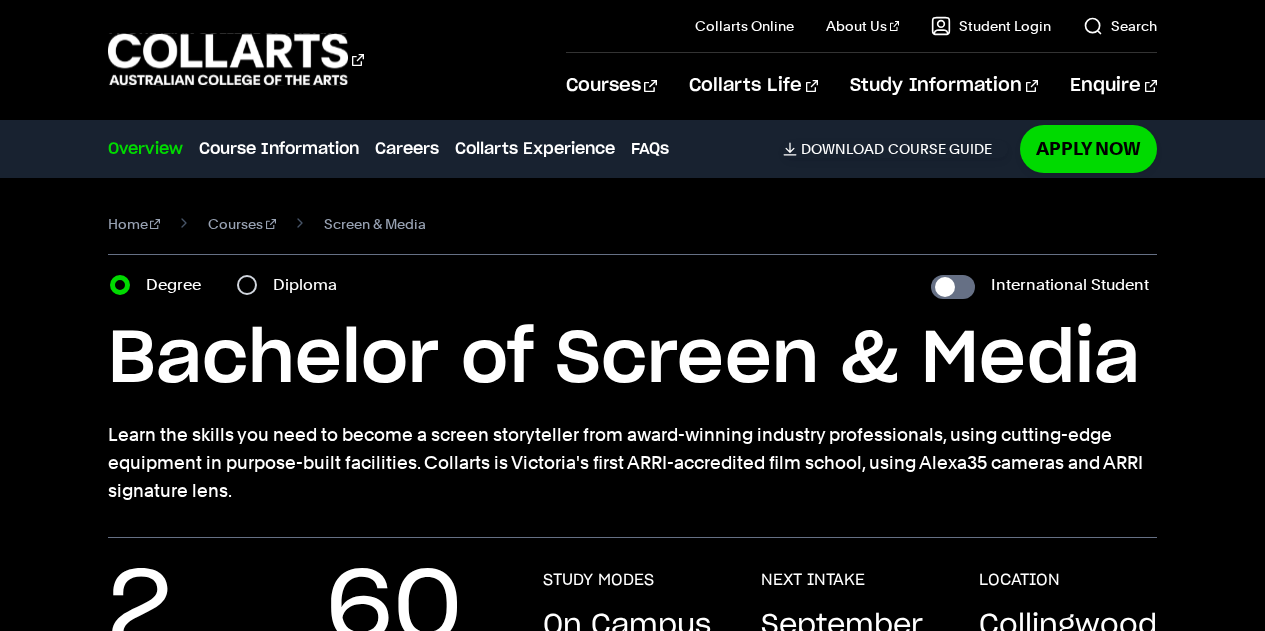 scroll, scrollTop: 157, scrollLeft: 0, axis: vertical 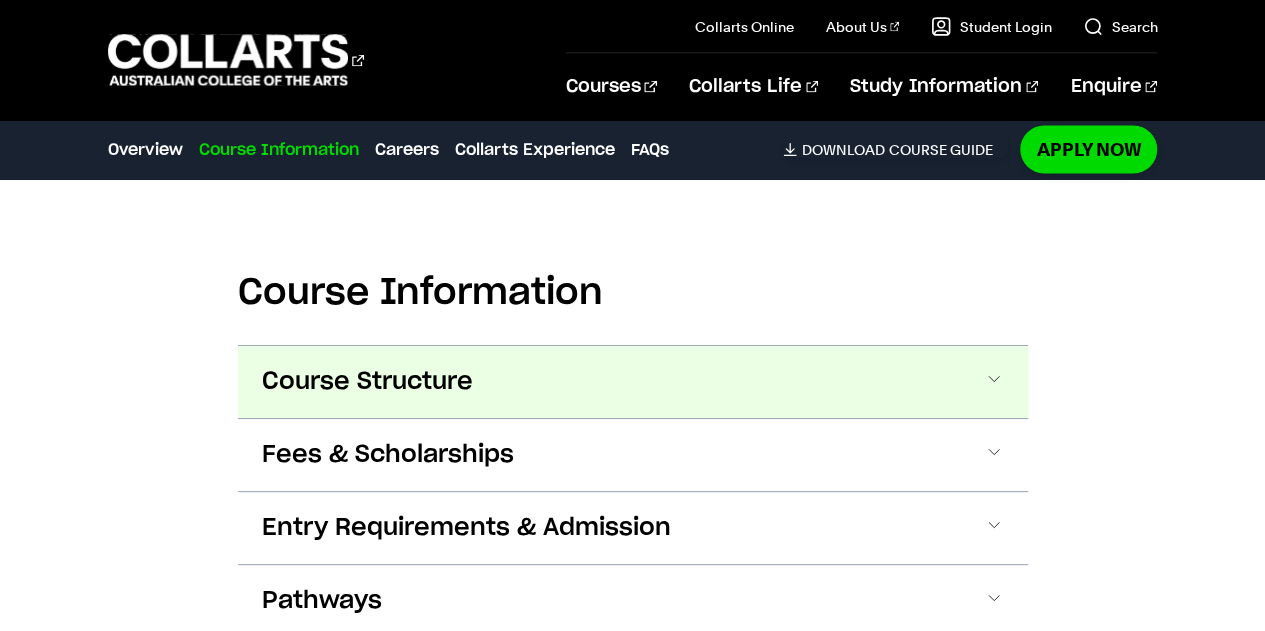 click on "Course Structure" at bounding box center [633, 382] 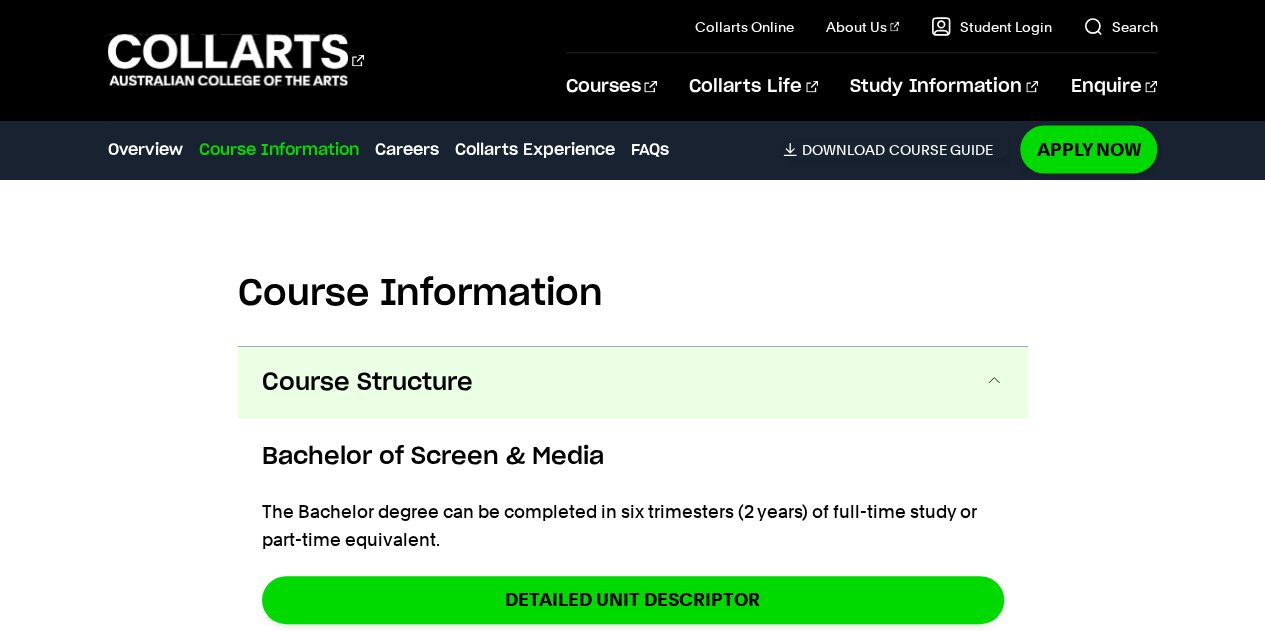 scroll, scrollTop: 1871, scrollLeft: 0, axis: vertical 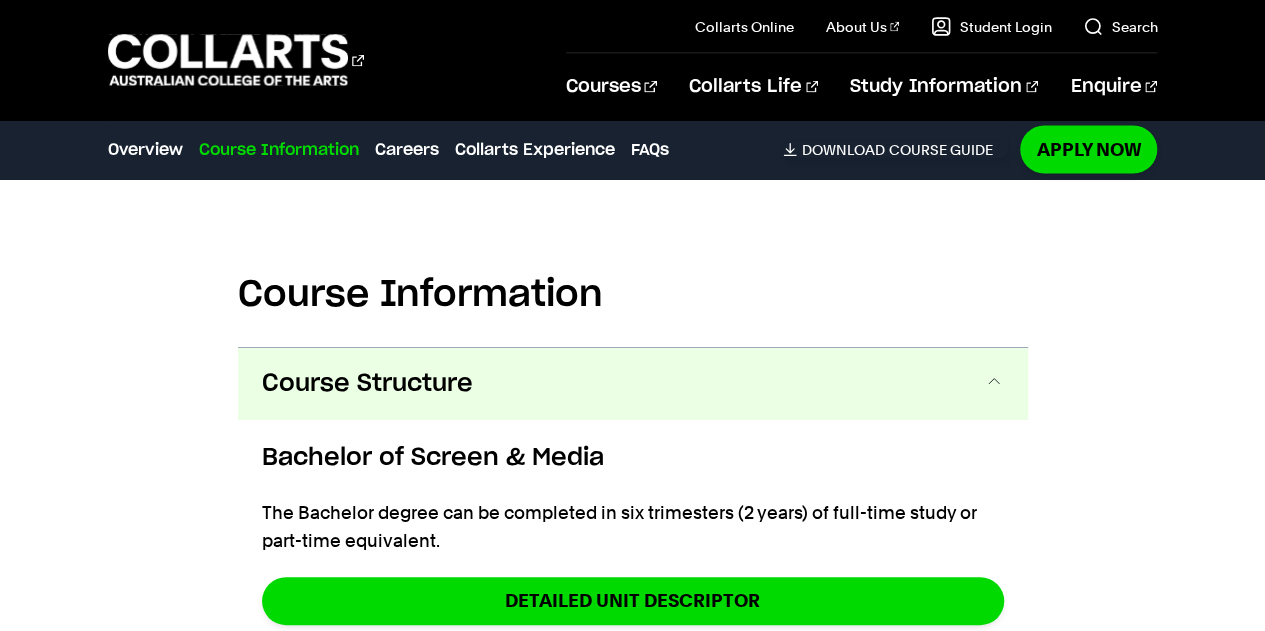 click on "Course Structure" at bounding box center [633, 384] 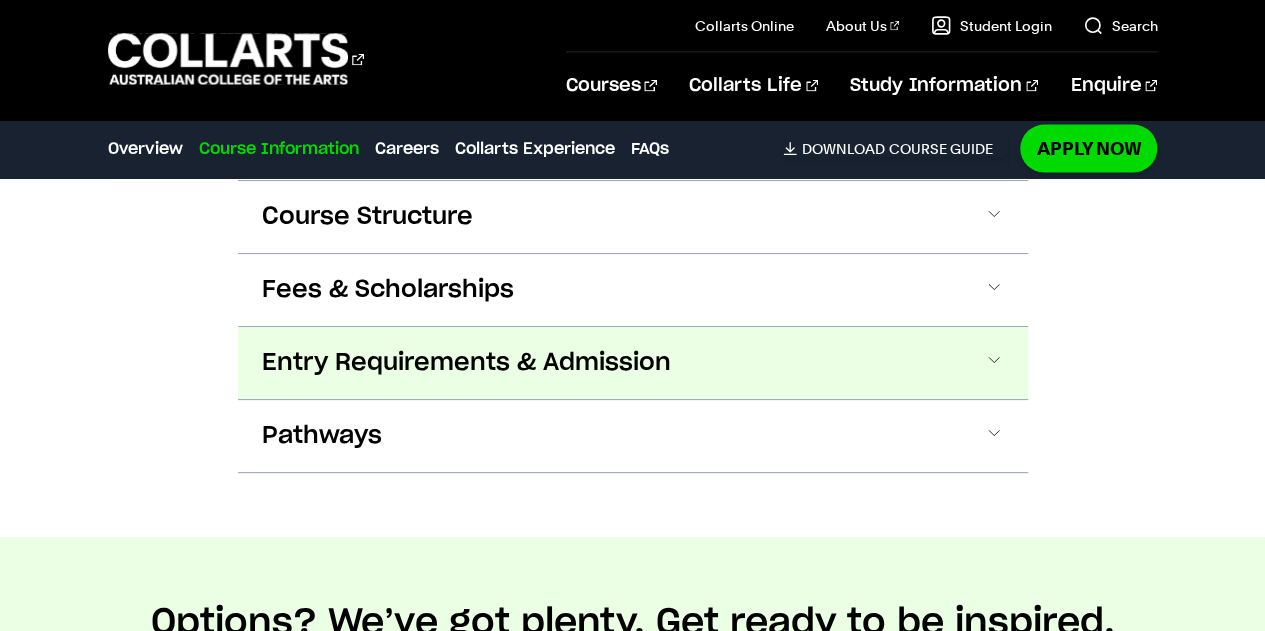 click on "Entry Requirements & Admission" at bounding box center [633, 363] 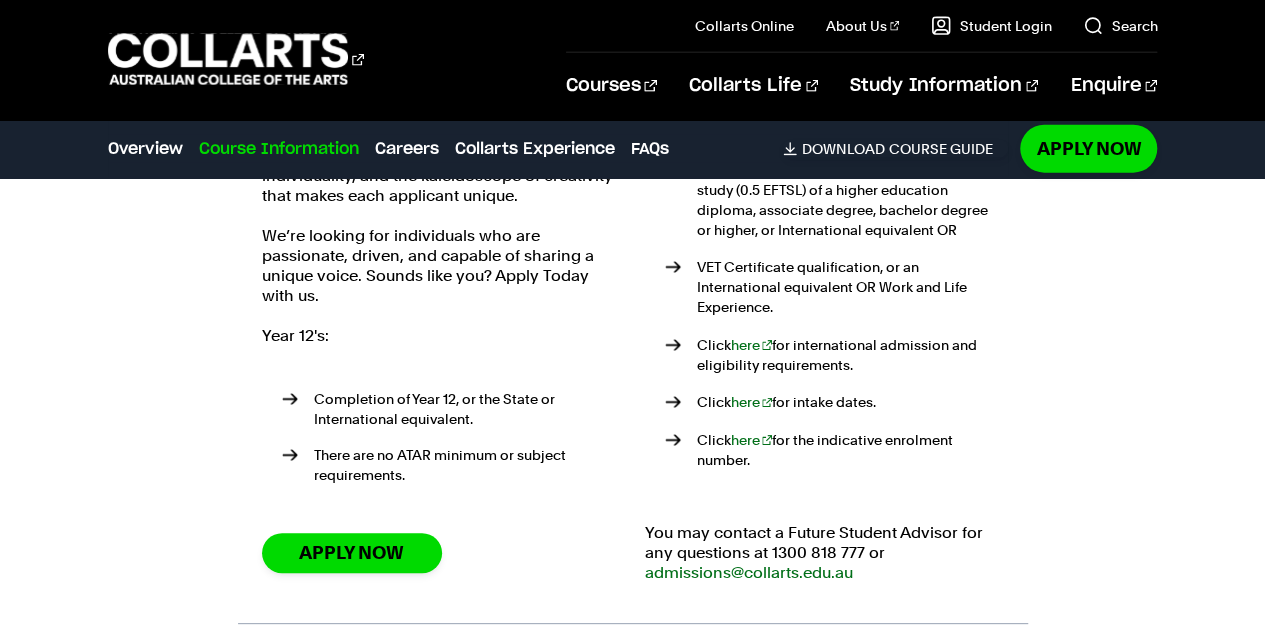 scroll, scrollTop: 2372, scrollLeft: 0, axis: vertical 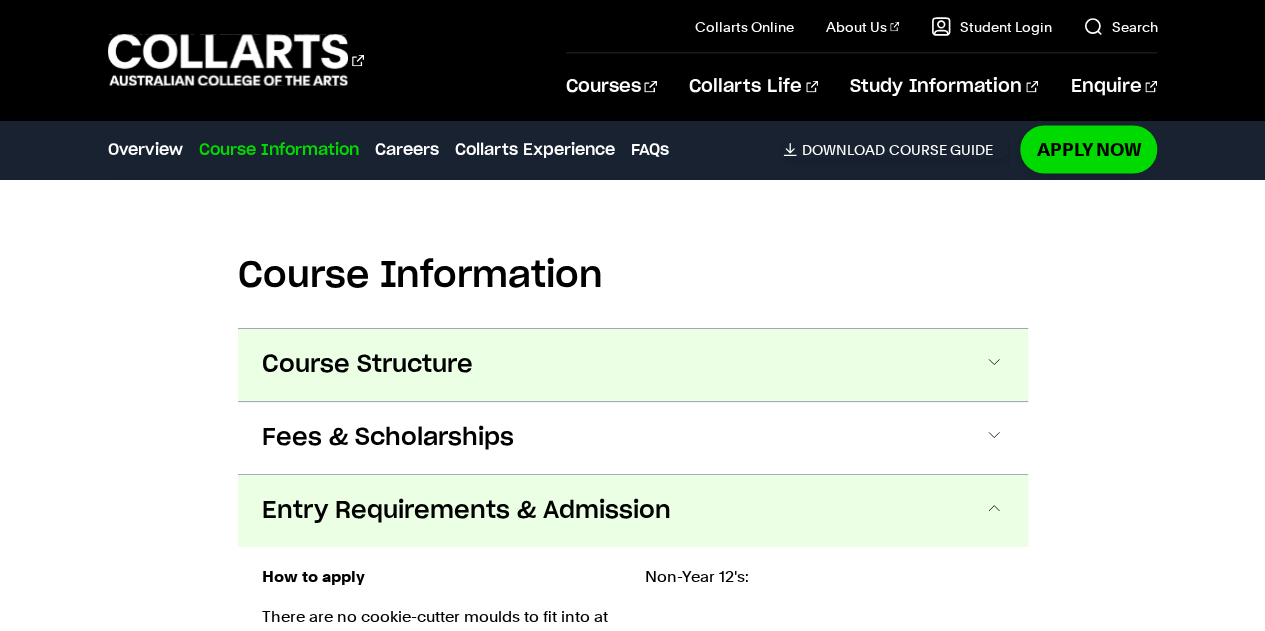 click on "Course Structure" at bounding box center [633, 365] 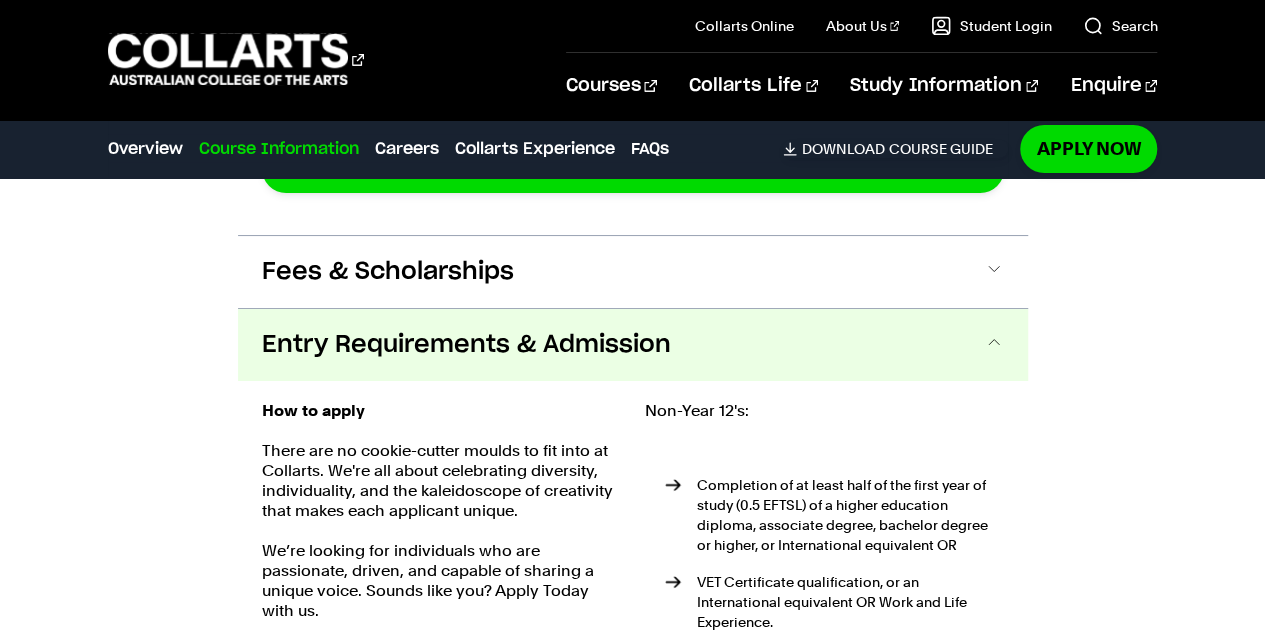 scroll, scrollTop: 3467, scrollLeft: 0, axis: vertical 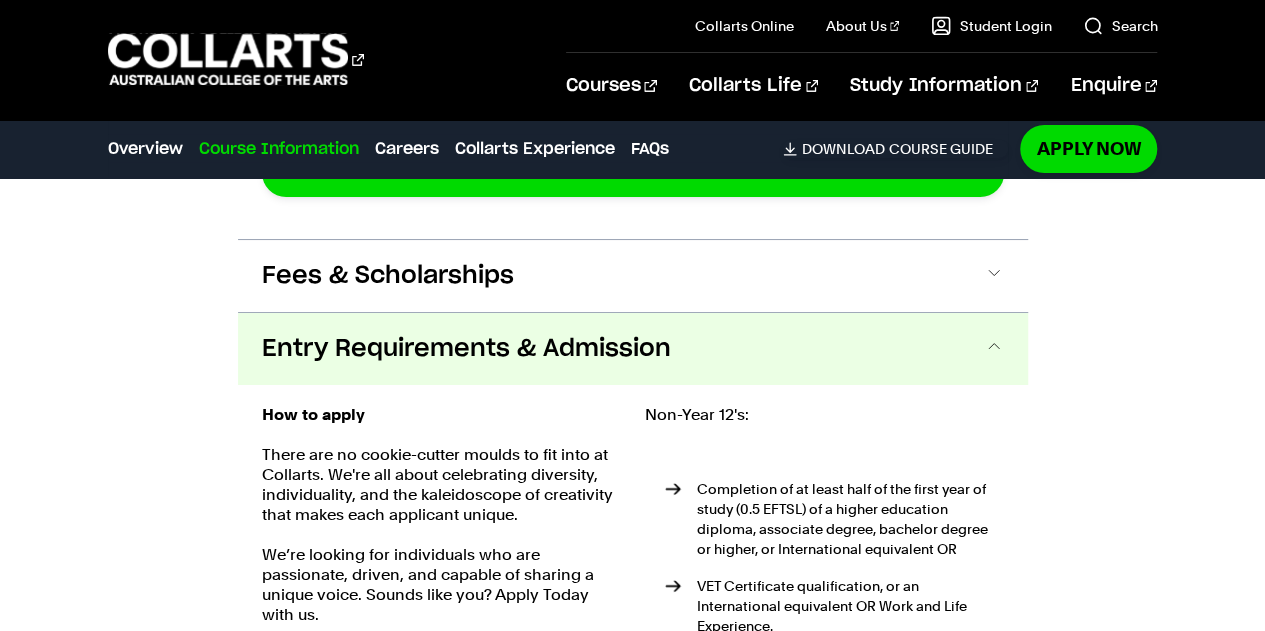 click on "Entry Requirements & Admission" at bounding box center (633, 349) 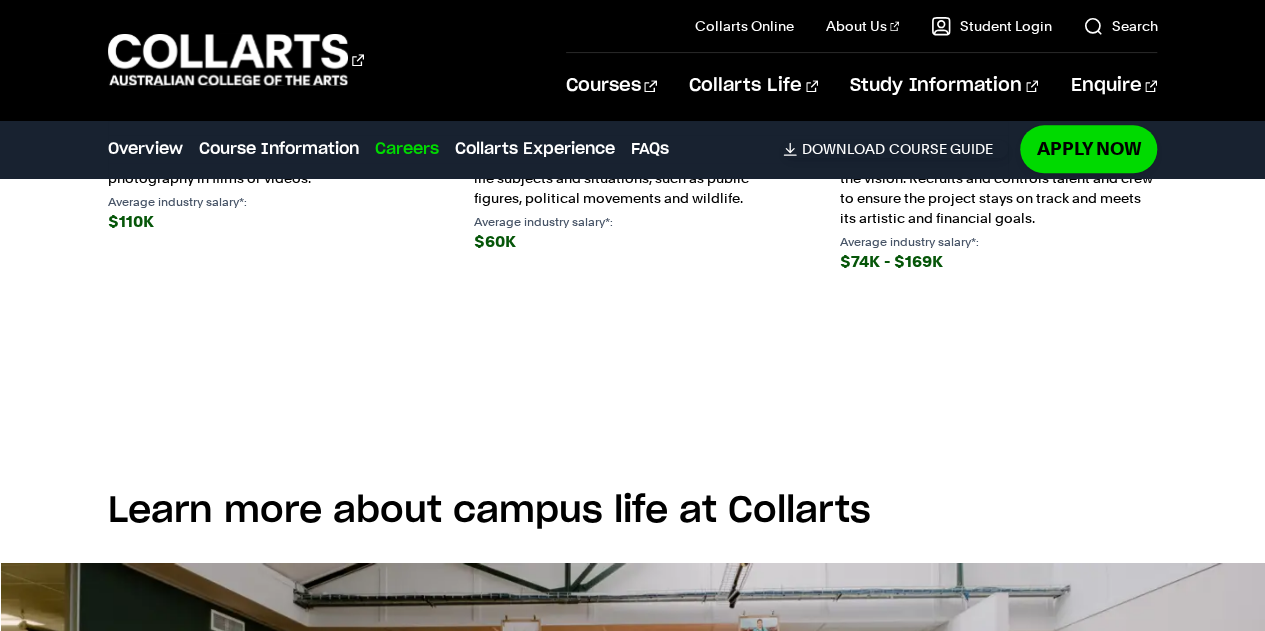 scroll, scrollTop: 4592, scrollLeft: 0, axis: vertical 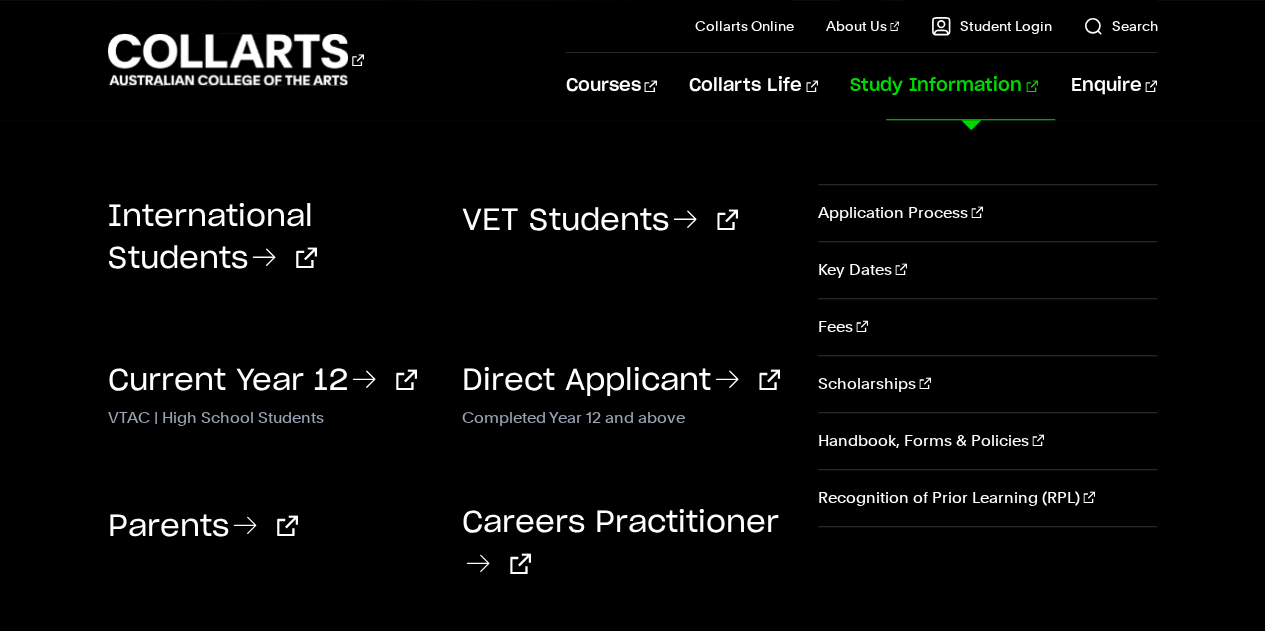 click on "Study Information" at bounding box center [944, 86] 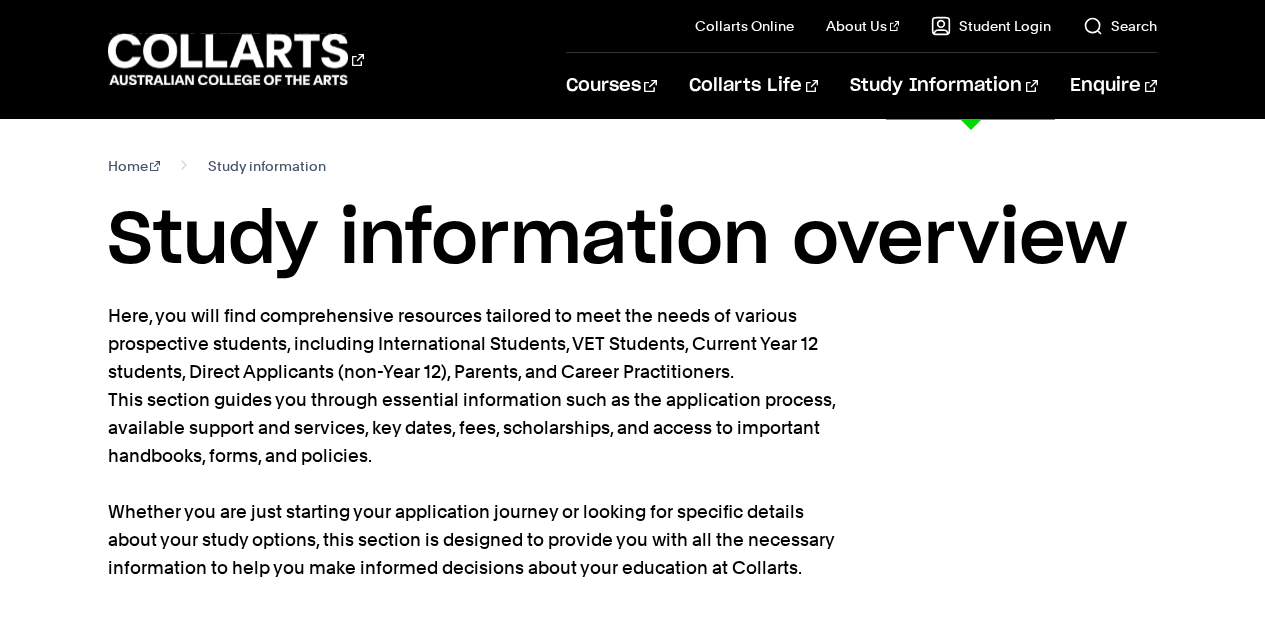 scroll, scrollTop: 0, scrollLeft: 0, axis: both 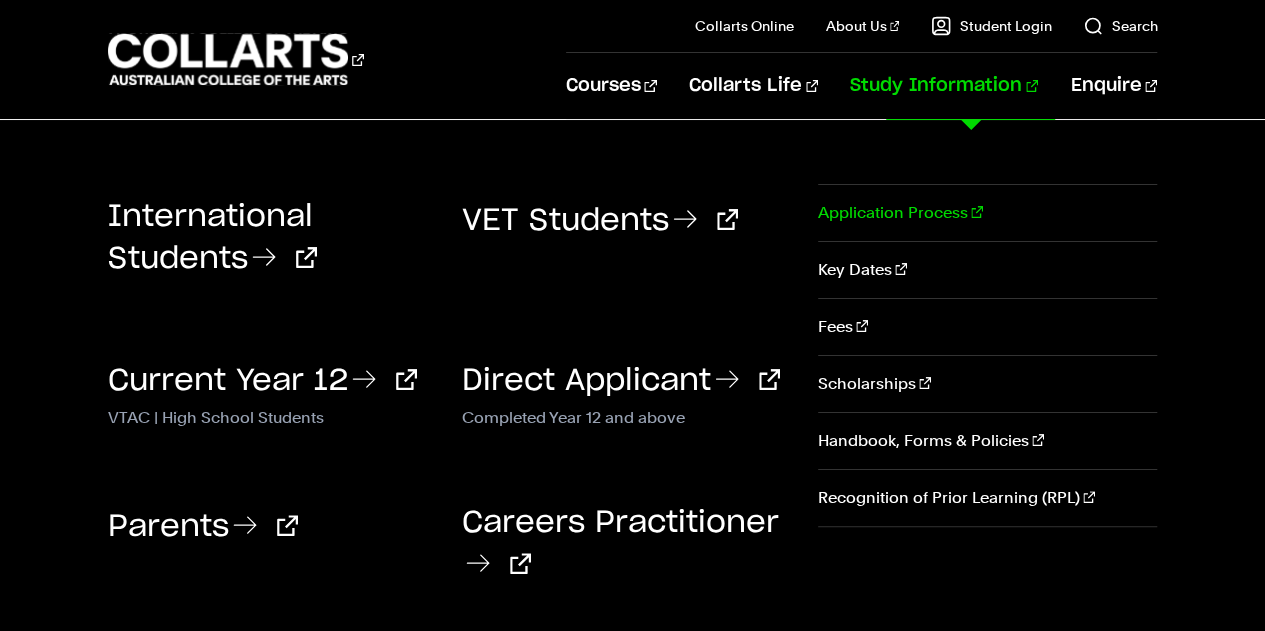 click on "Application Process" at bounding box center (987, 213) 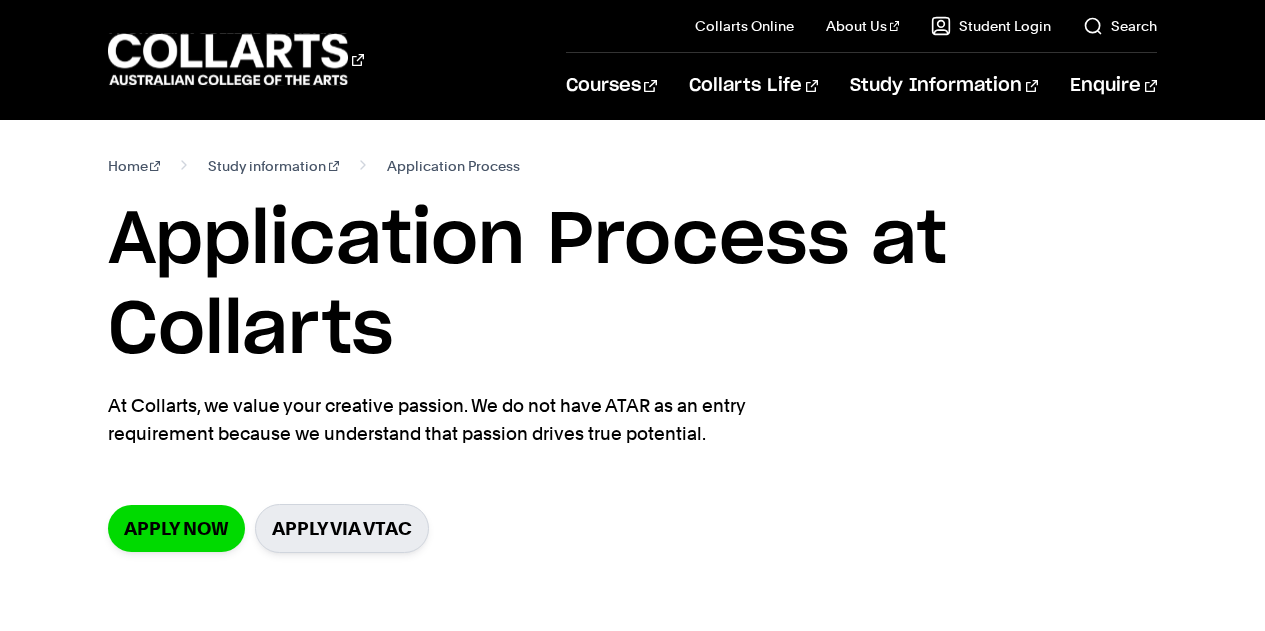scroll, scrollTop: 298, scrollLeft: 0, axis: vertical 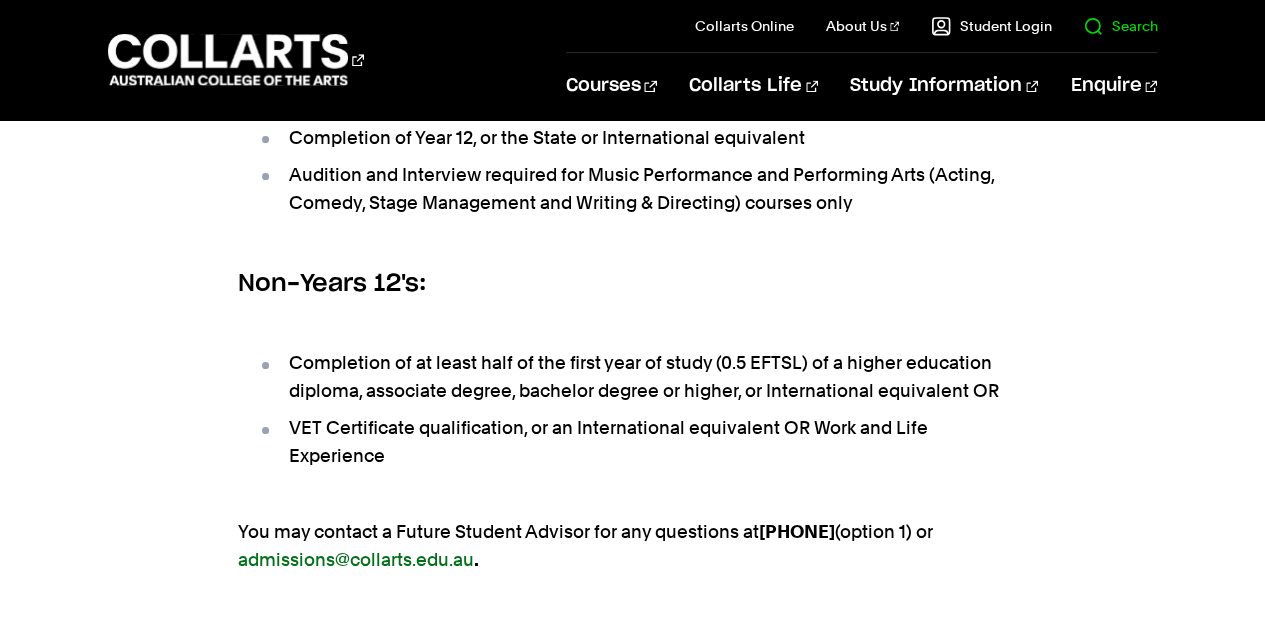 click on "Search" at bounding box center [1120, 26] 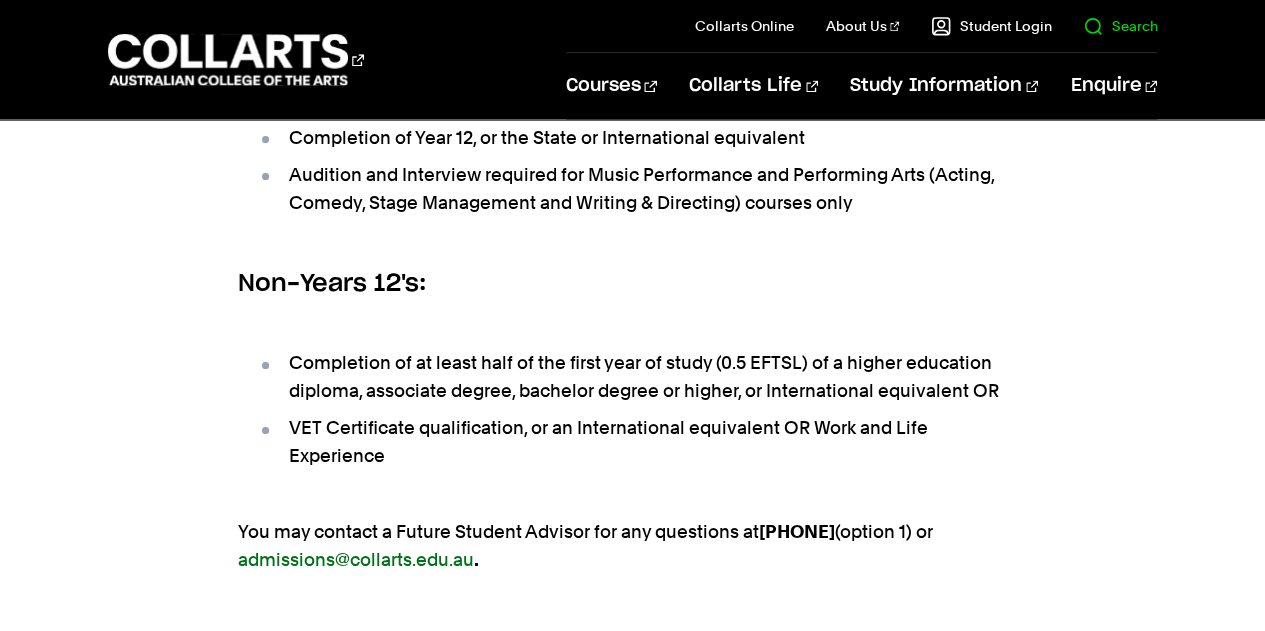 scroll, scrollTop: 0, scrollLeft: 0, axis: both 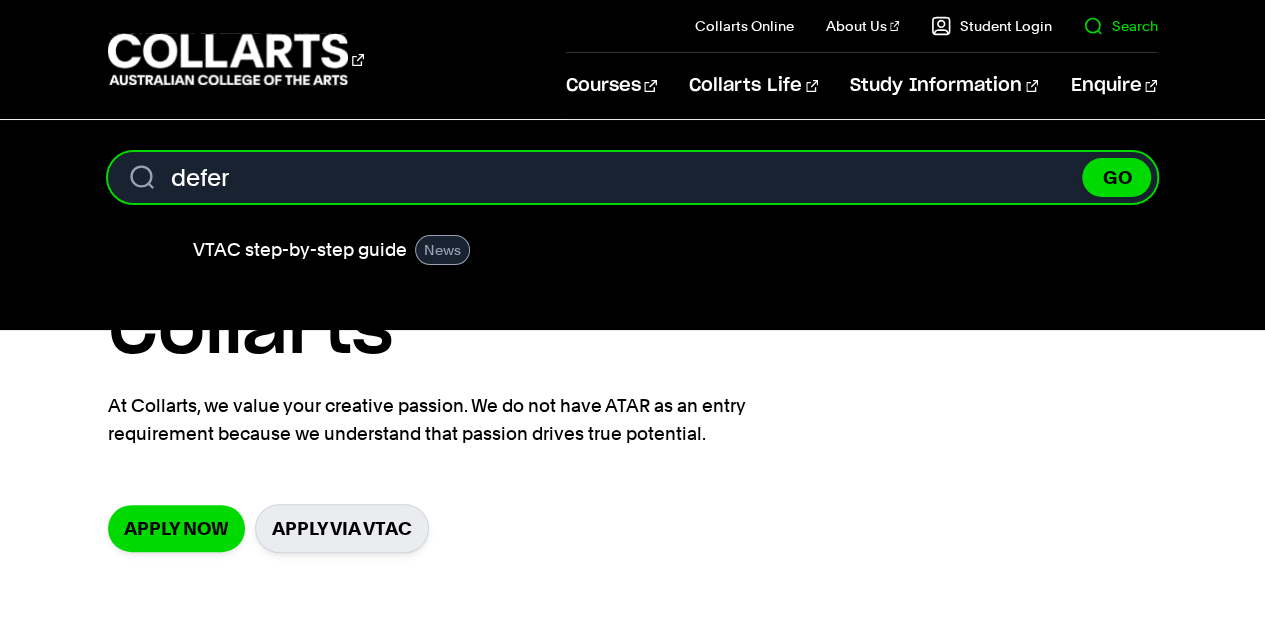 type on "defer" 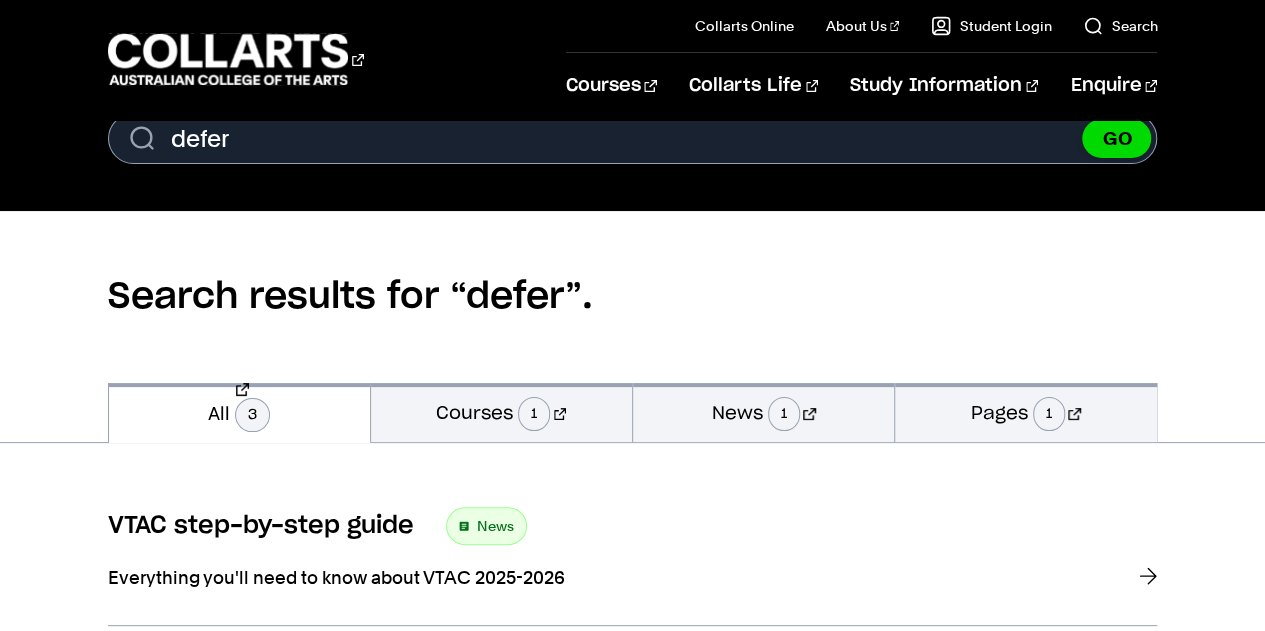 scroll, scrollTop: 226, scrollLeft: 0, axis: vertical 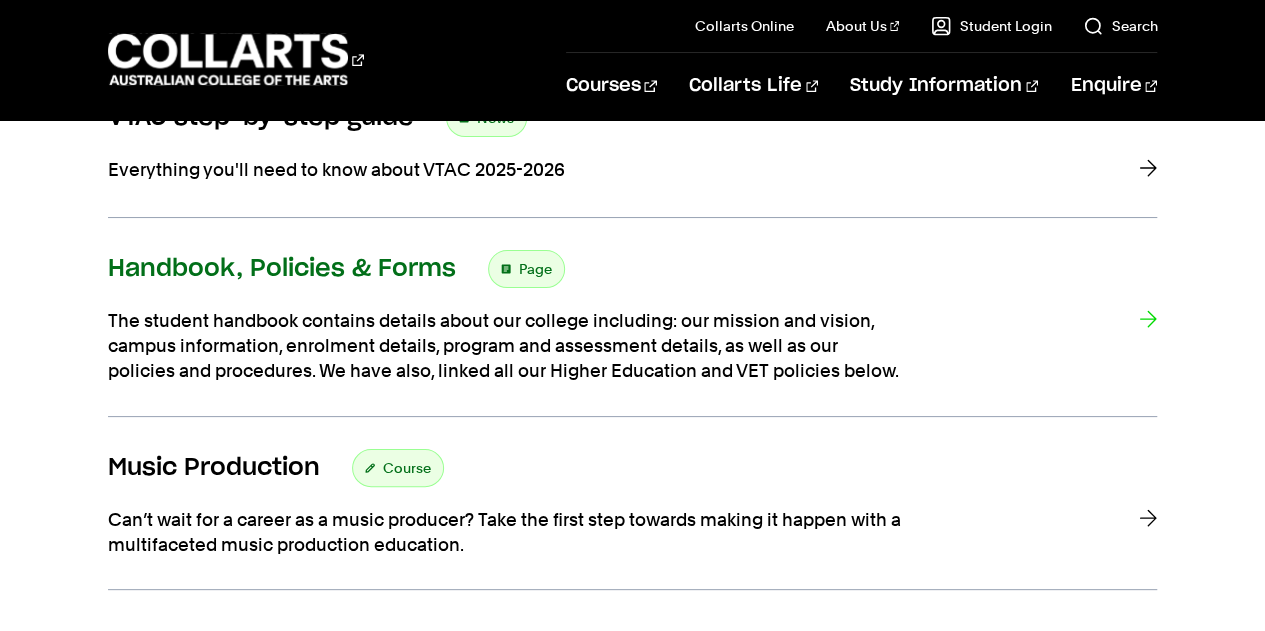 click on "Handbook, Policies & Forms" at bounding box center [282, 269] 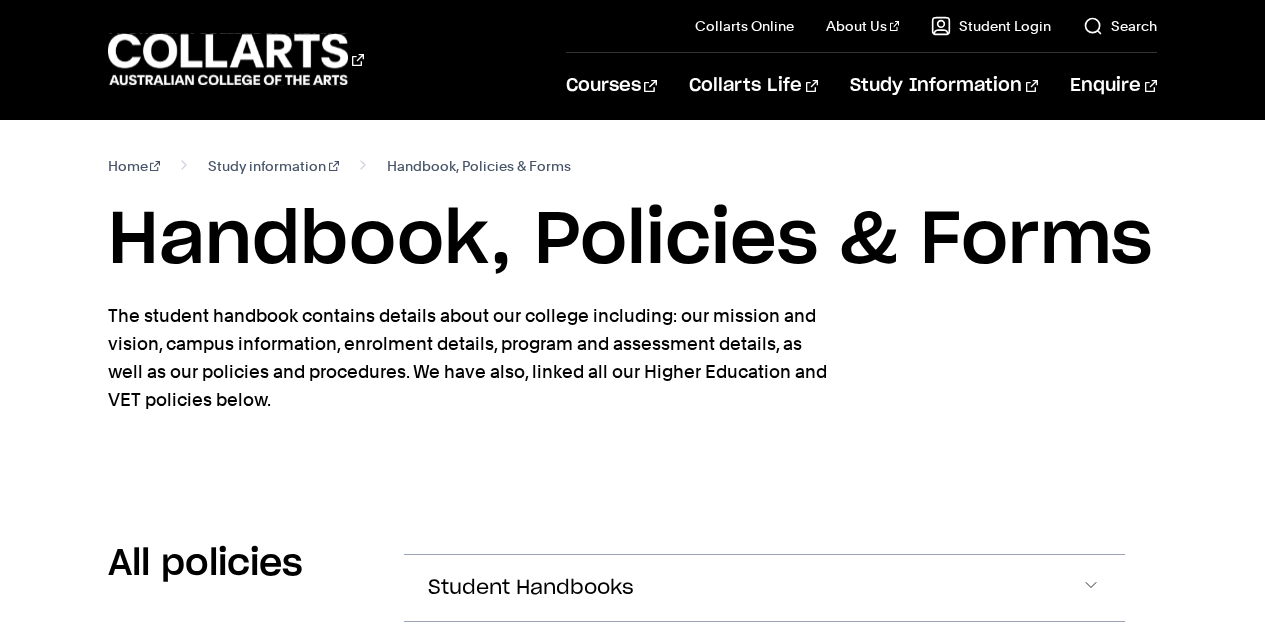 scroll, scrollTop: 296, scrollLeft: 0, axis: vertical 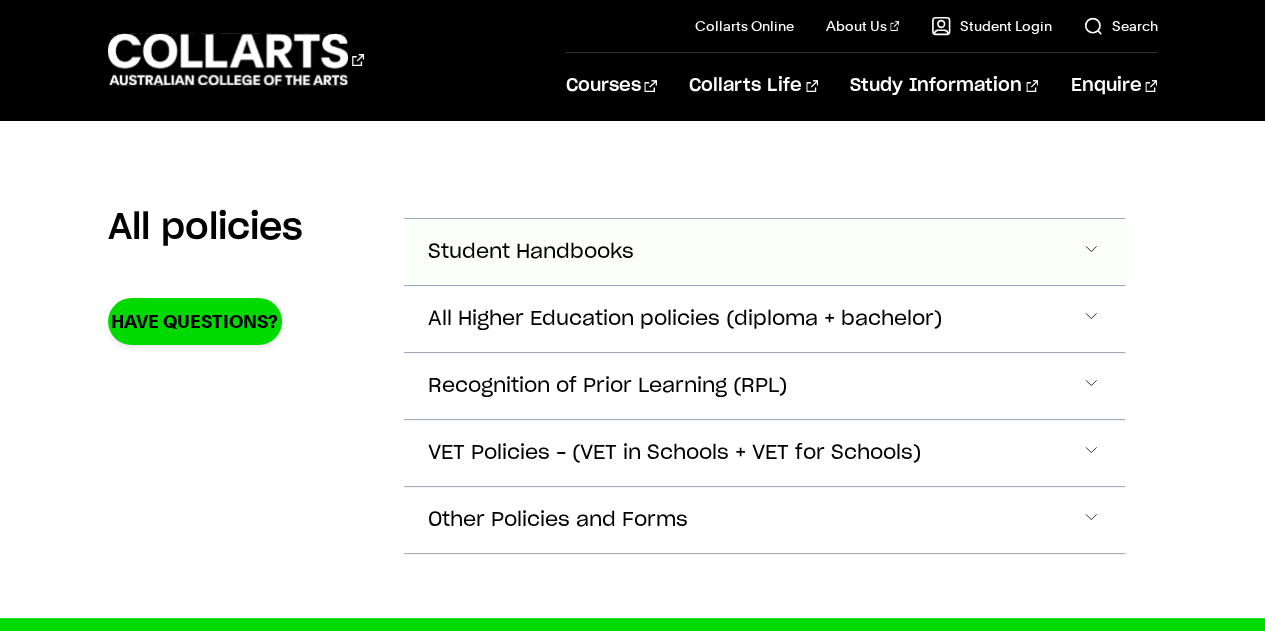 click on "Student Handbooks" at bounding box center [765, 252] 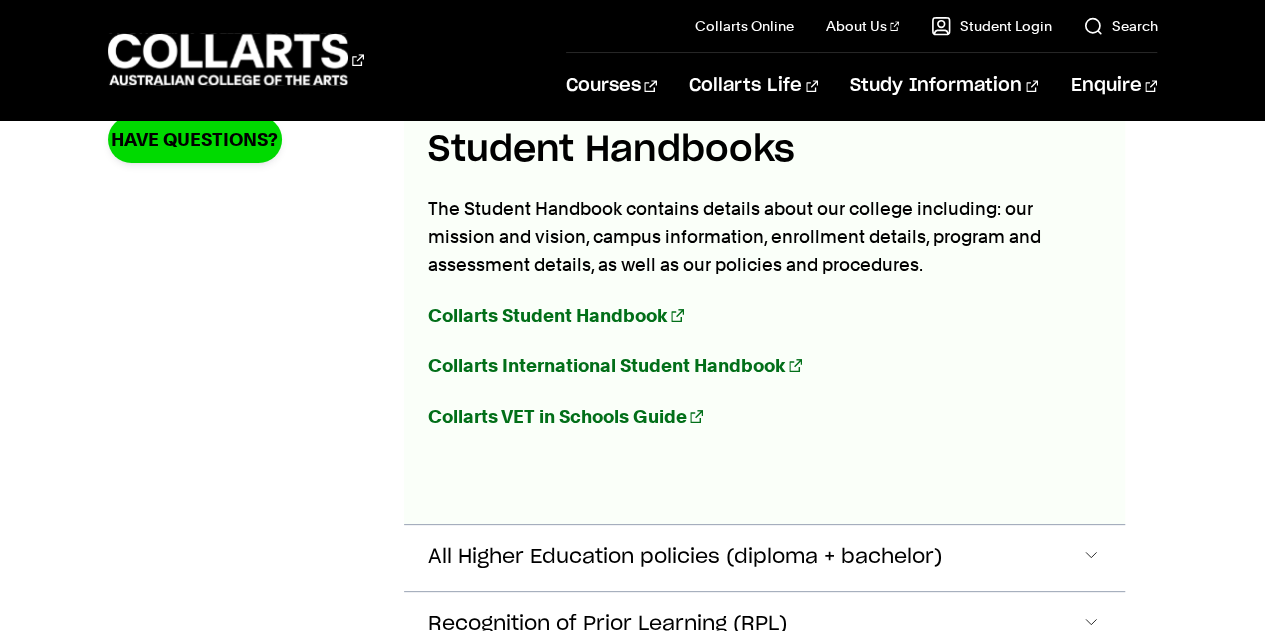 scroll, scrollTop: 520, scrollLeft: 0, axis: vertical 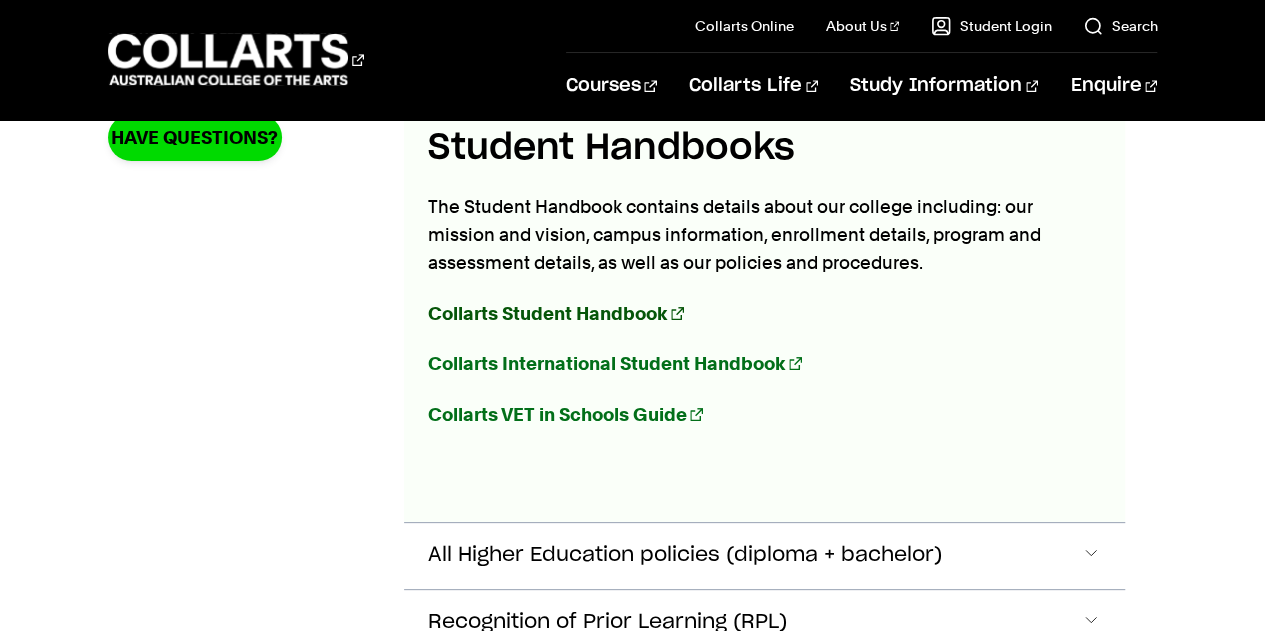 click on "Collarts Student Handbook" at bounding box center (548, 313) 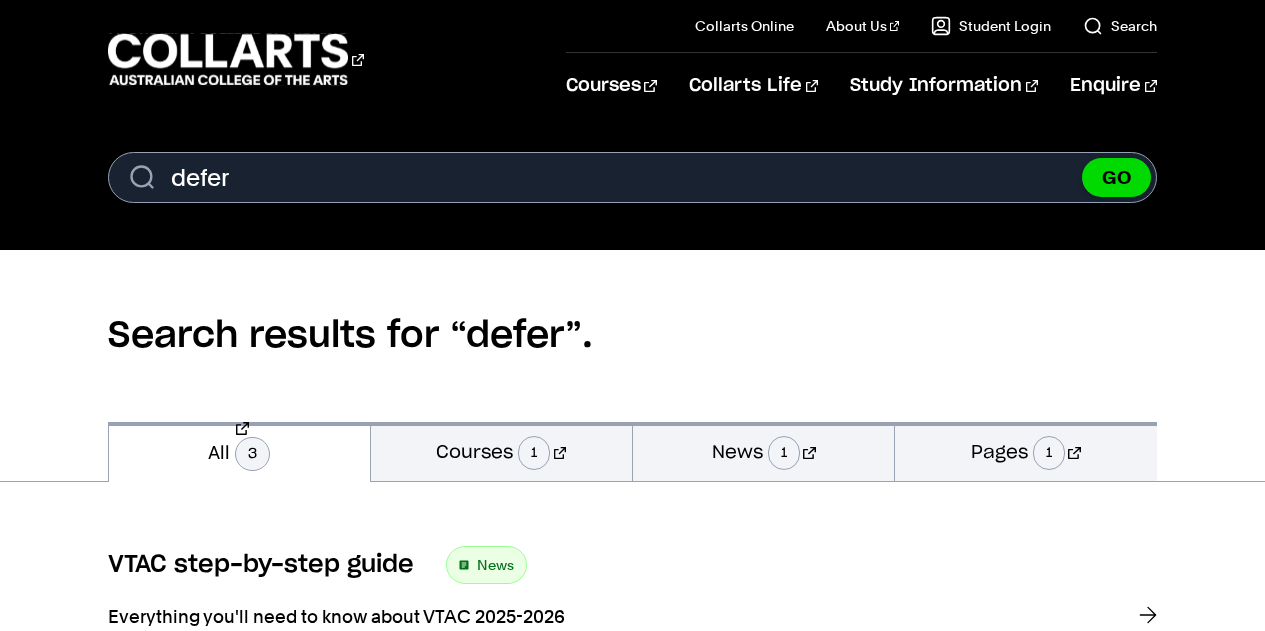 scroll, scrollTop: 0, scrollLeft: 0, axis: both 